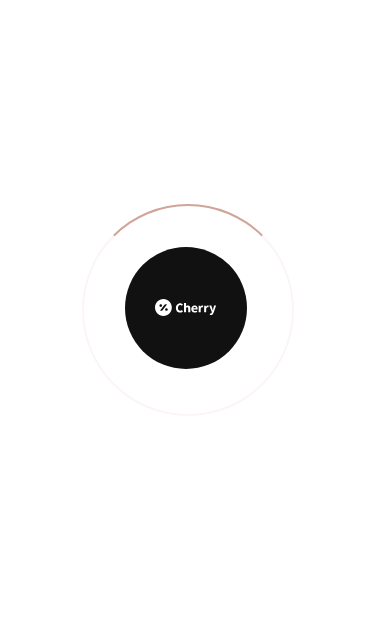 scroll, scrollTop: 0, scrollLeft: 0, axis: both 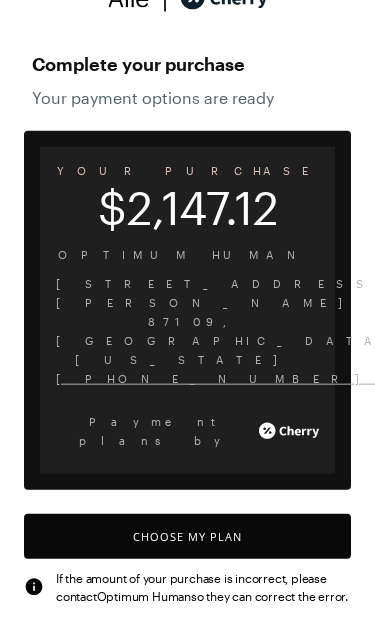 click on "Choose My Plan" at bounding box center (187, 536) 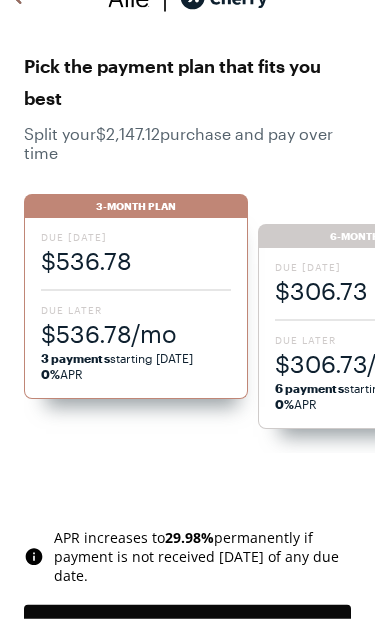 click on "3-Month Plan Due [DATE] $536.78 Due Later $536.78/mo 3 payments  starting [DATE] 0%  APR" at bounding box center [136, 308] 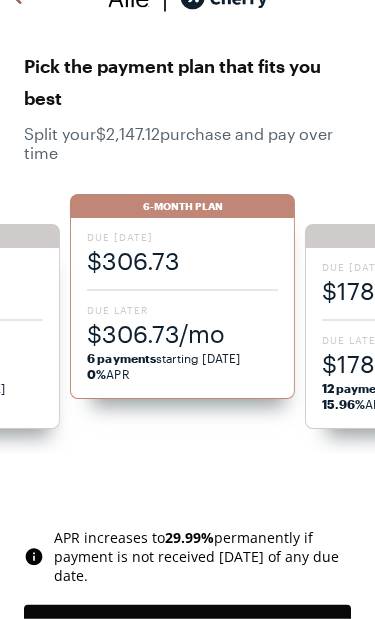 click on "3-Month Plan Due [DATE] $536.78 Due Later $536.78/mo 3 payments  starting [DATE] 0%  APR" at bounding box center [-47, 338] 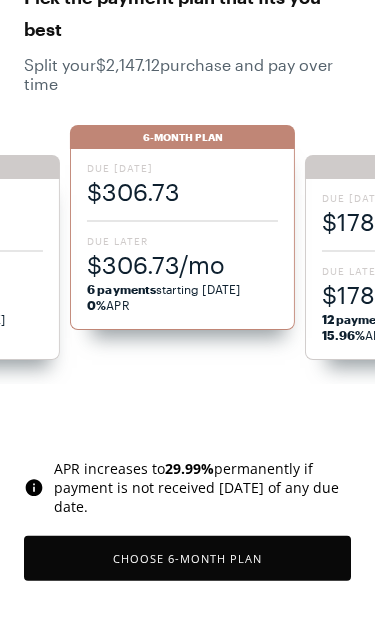 scroll, scrollTop: 84, scrollLeft: 0, axis: vertical 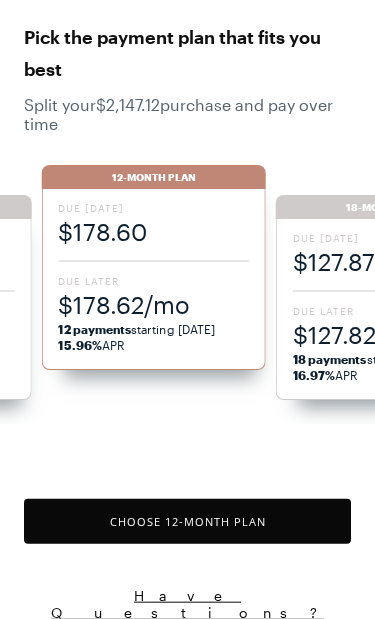 click on "Due [DATE] $127.87 Due Later $127.82/mo 18 payments  starting [DATE] 16.97%  APR" at bounding box center (388, 309) 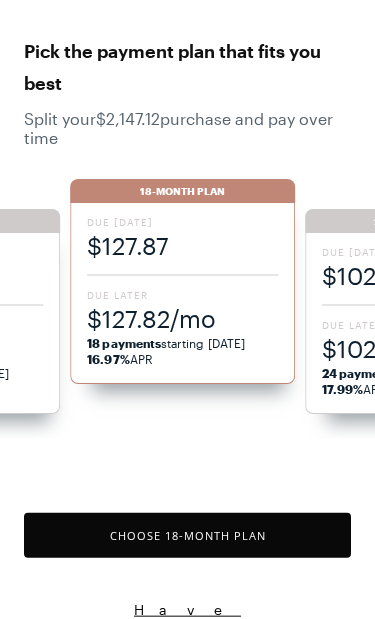 scroll, scrollTop: 84, scrollLeft: 0, axis: vertical 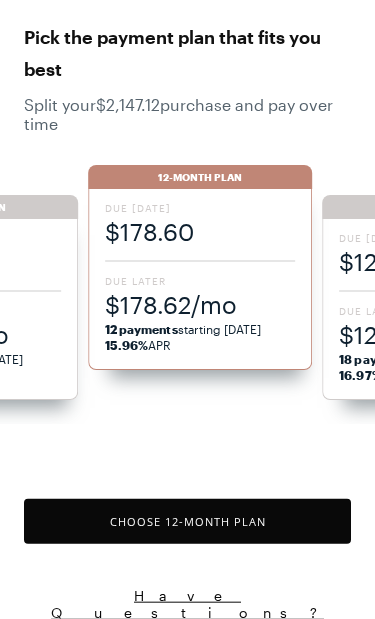 click on "12-Month Plan Due [DATE] $178.60 Due Later $178.62/mo 12 payments  starting [DATE] 15.96%  APR" at bounding box center [200, 279] 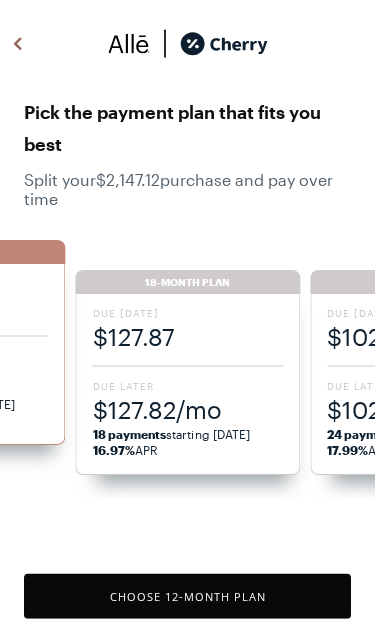 scroll, scrollTop: 0, scrollLeft: 0, axis: both 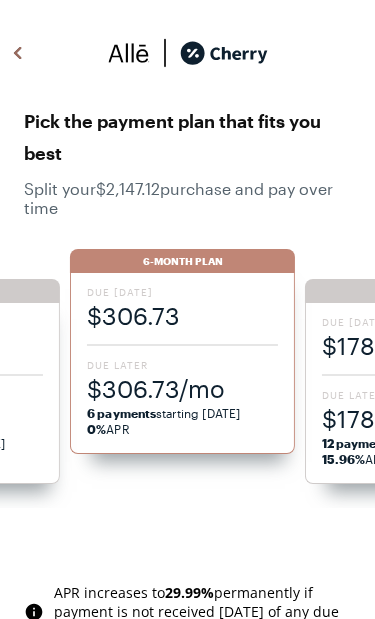 click on "$306.73/mo" at bounding box center [182, 388] 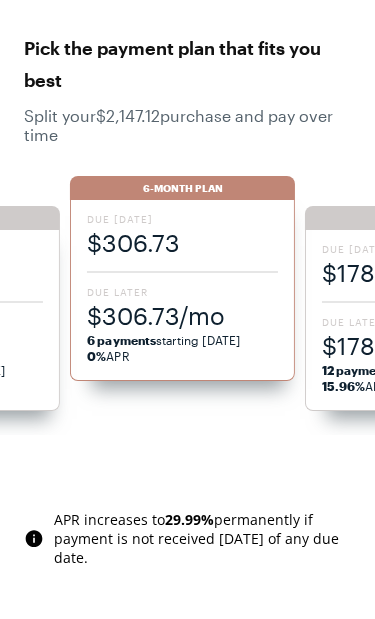 scroll, scrollTop: 71, scrollLeft: 0, axis: vertical 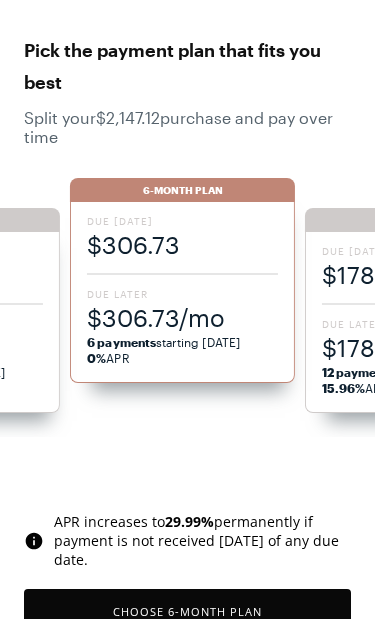 click on "Choose    6 -Month Plan" at bounding box center (187, 611) 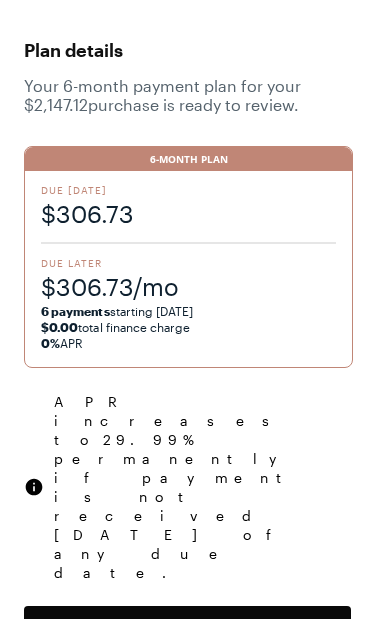 scroll, scrollTop: 5, scrollLeft: 0, axis: vertical 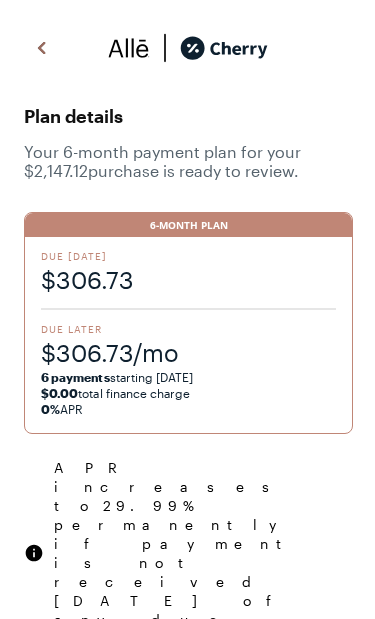 click on "Confirm and Continue" at bounding box center (187, 694) 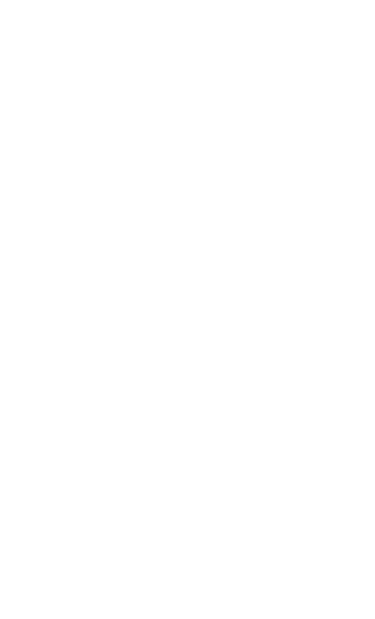 scroll, scrollTop: 90, scrollLeft: 0, axis: vertical 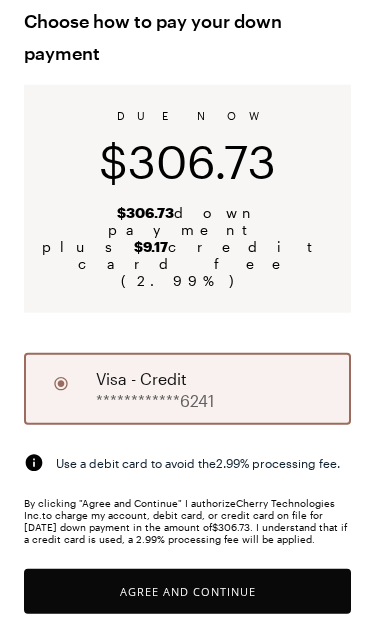 click on "Agree and Continue" at bounding box center [187, 591] 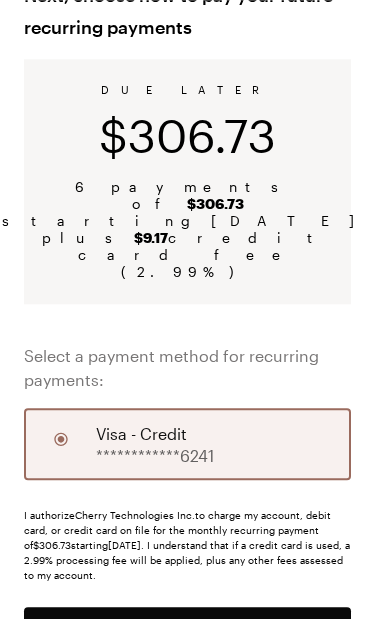 scroll, scrollTop: 0, scrollLeft: 0, axis: both 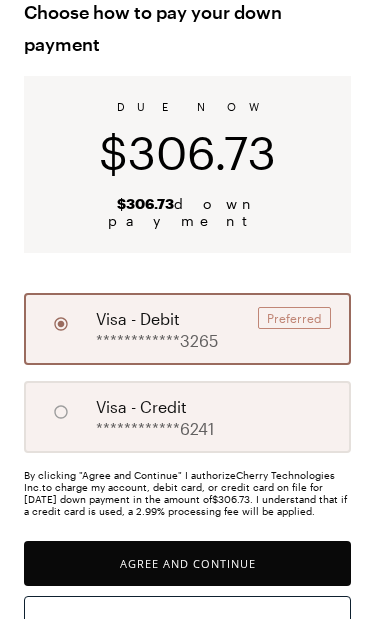 click on "Agree and Continue" at bounding box center (187, 563) 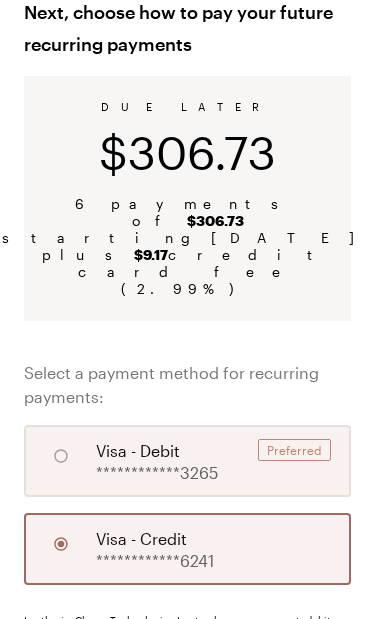 click at bounding box center [61, 456] 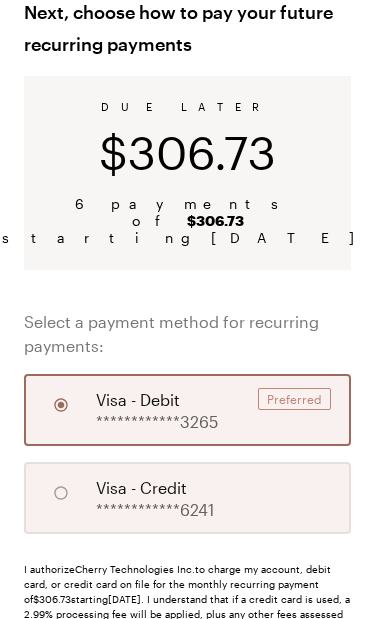 click on "Agree and Continue" at bounding box center [187, 683] 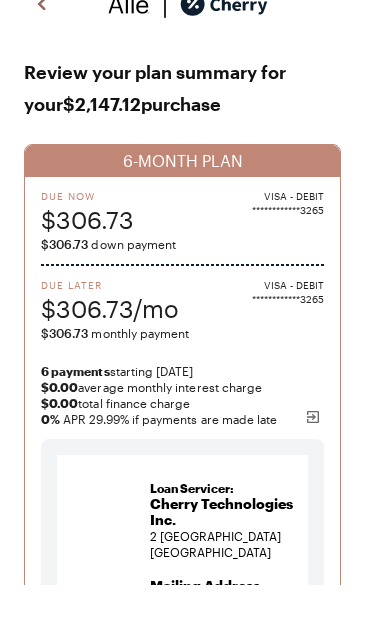 scroll, scrollTop: 49, scrollLeft: 0, axis: vertical 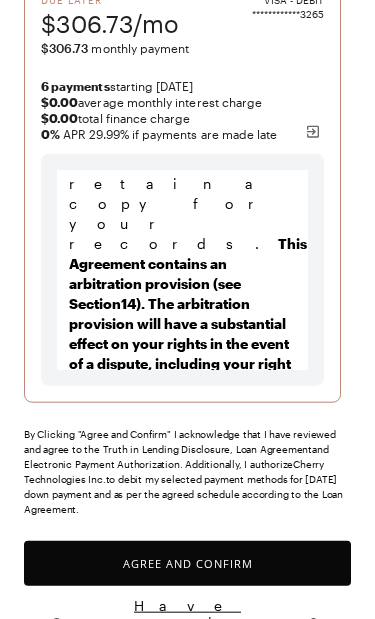 click on "Agree and Confirm" at bounding box center [187, 563] 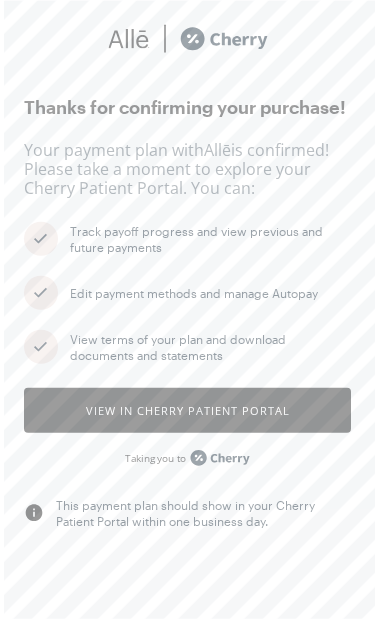 scroll, scrollTop: 0, scrollLeft: 0, axis: both 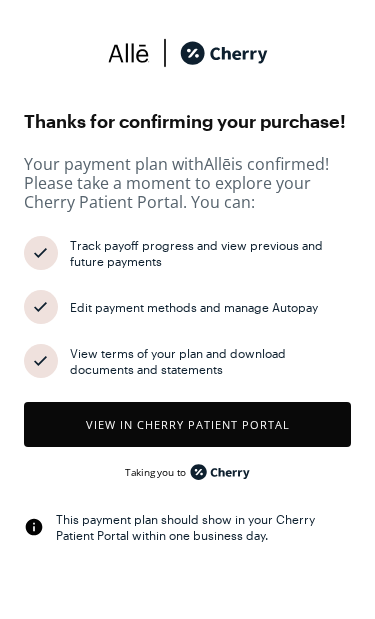 click on "View in Cherry patient portal" at bounding box center (187, 424) 